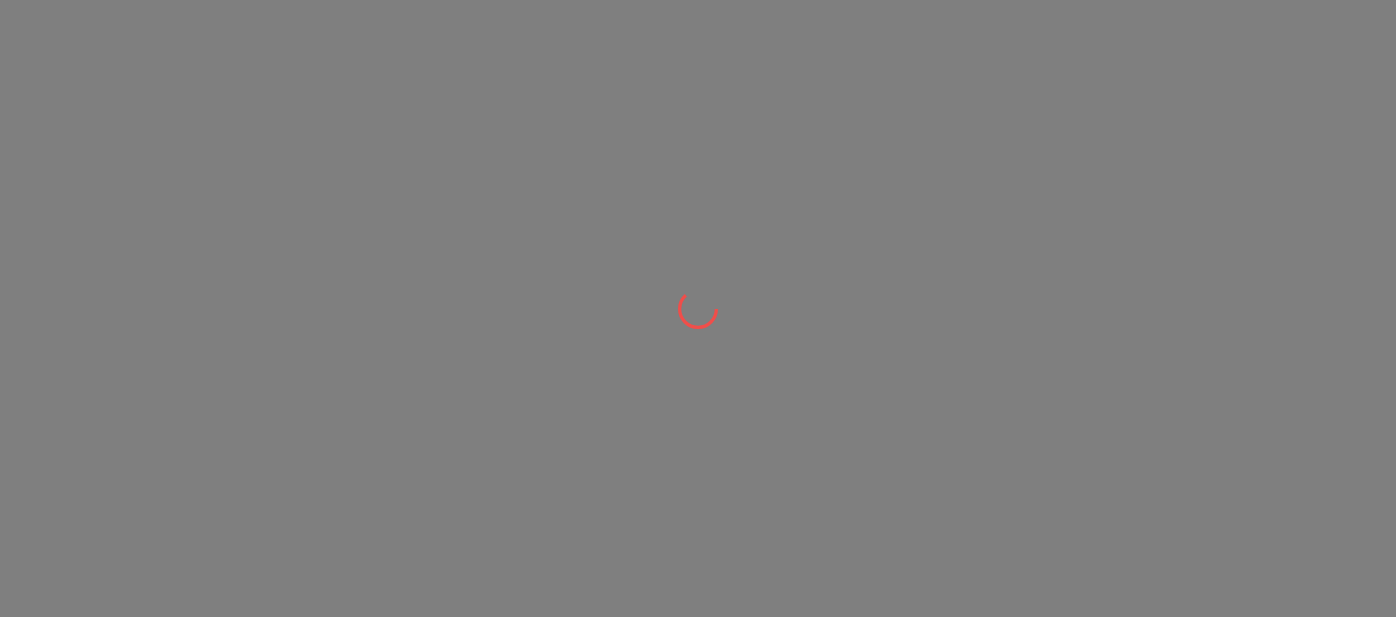 scroll, scrollTop: 0, scrollLeft: 0, axis: both 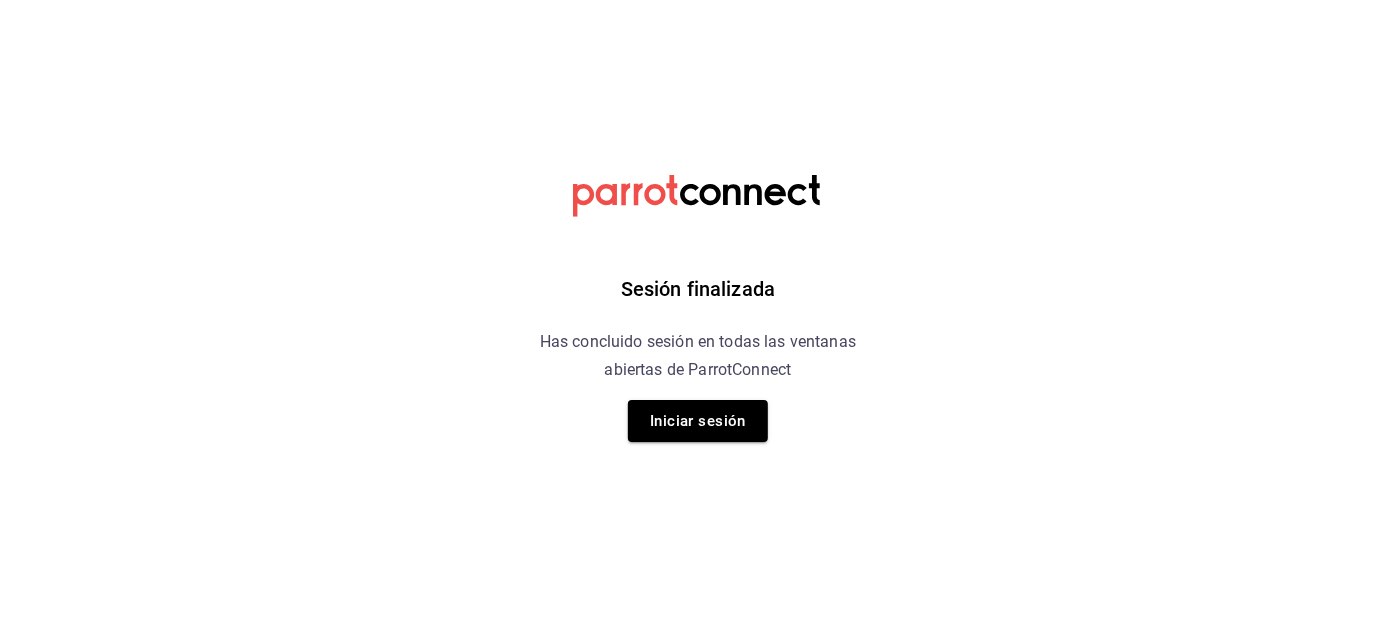 click on "Iniciar sesión" at bounding box center (698, 421) 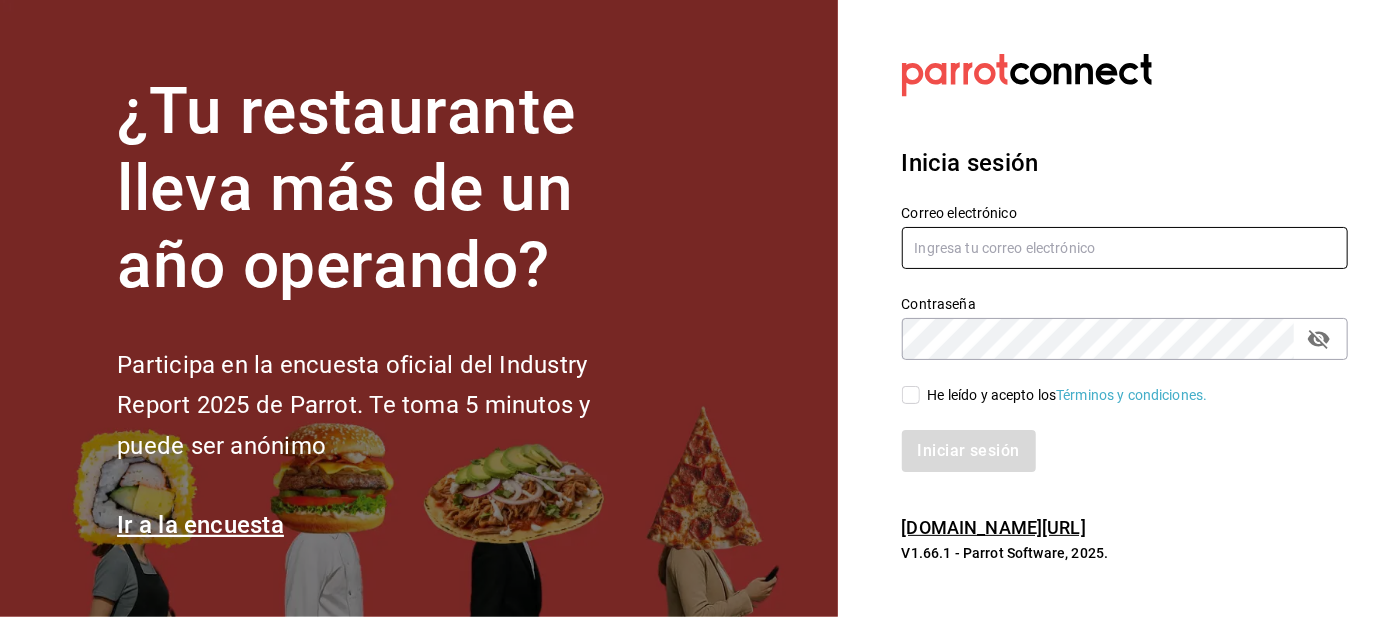 click at bounding box center (1125, 248) 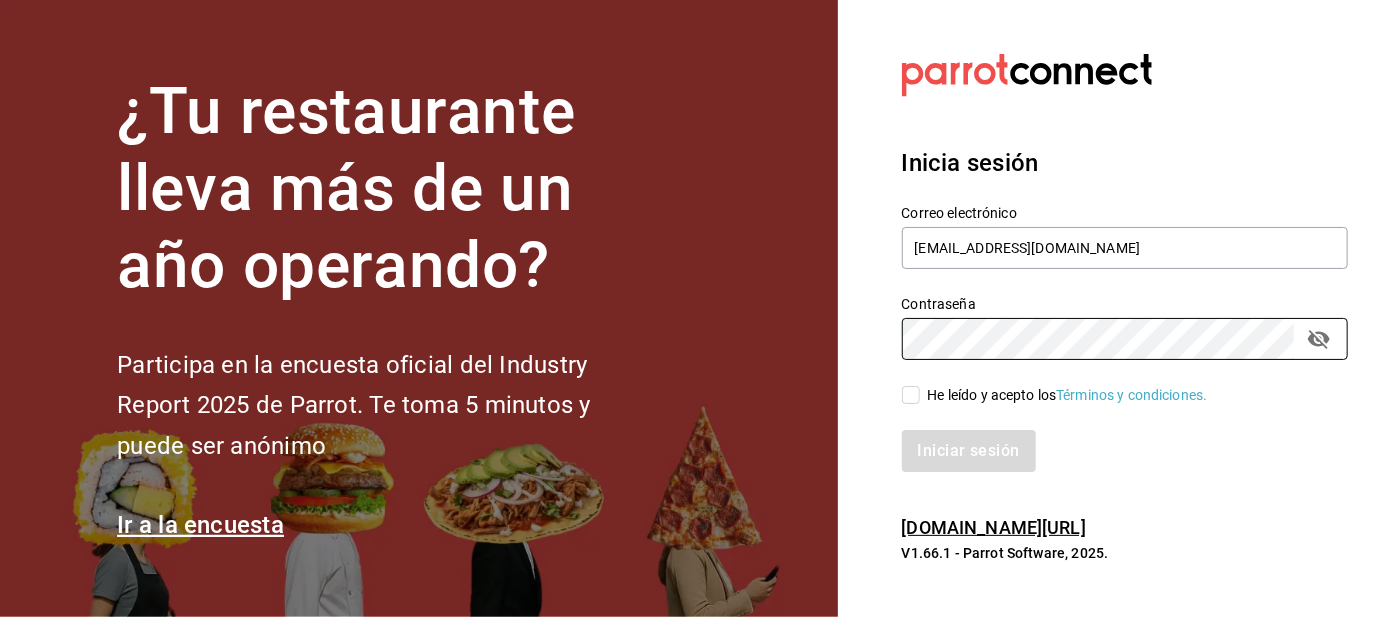 click on "He leído y acepto los  Términos y condiciones." at bounding box center [911, 395] 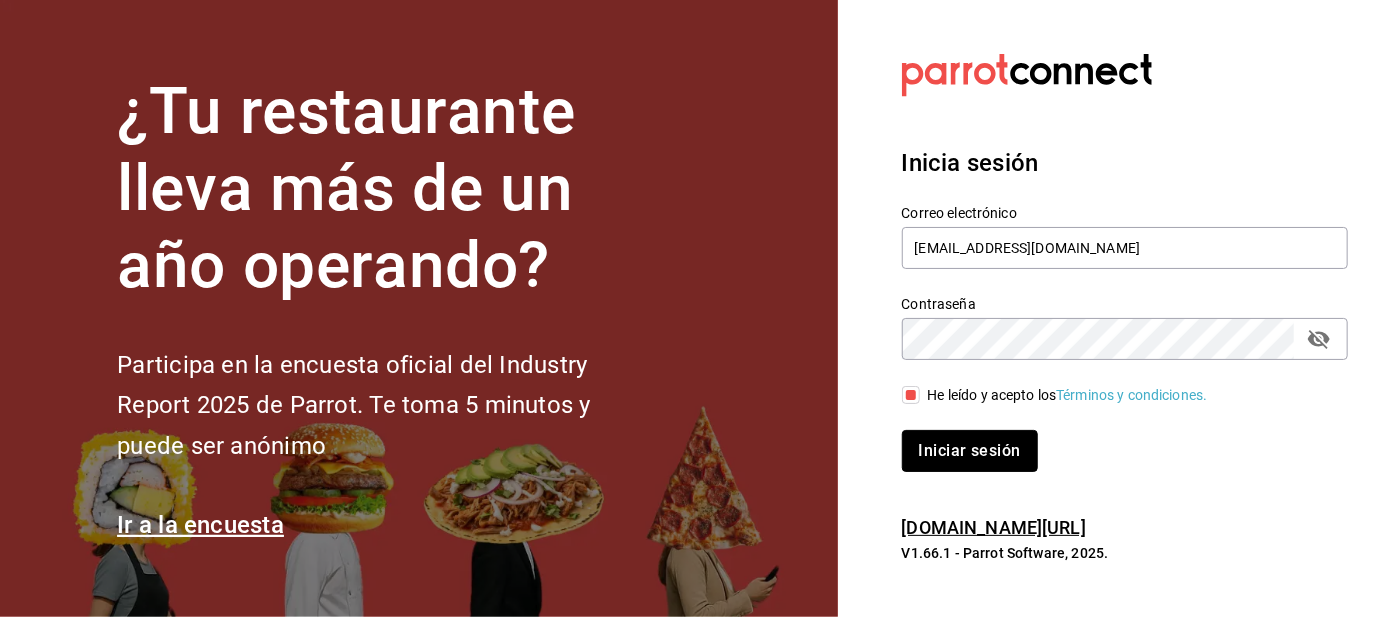 click on "Iniciar sesión" at bounding box center (970, 451) 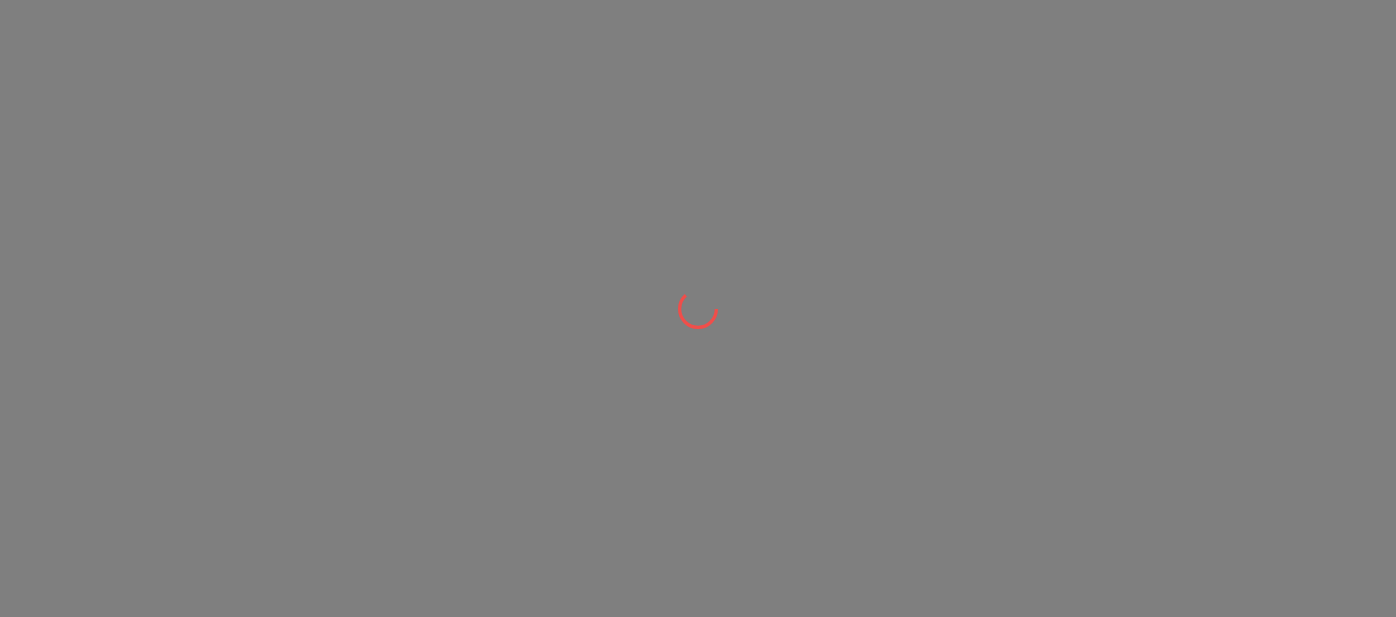 scroll, scrollTop: 0, scrollLeft: 0, axis: both 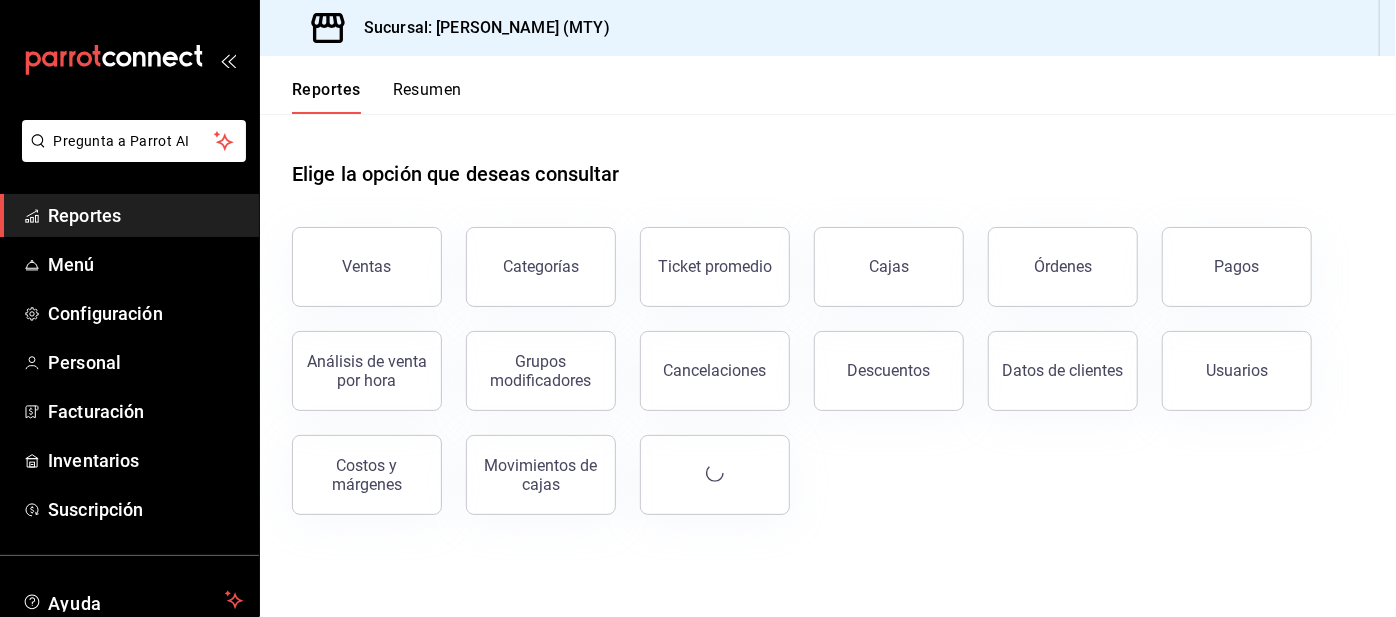 click on "Resumen" at bounding box center (427, 97) 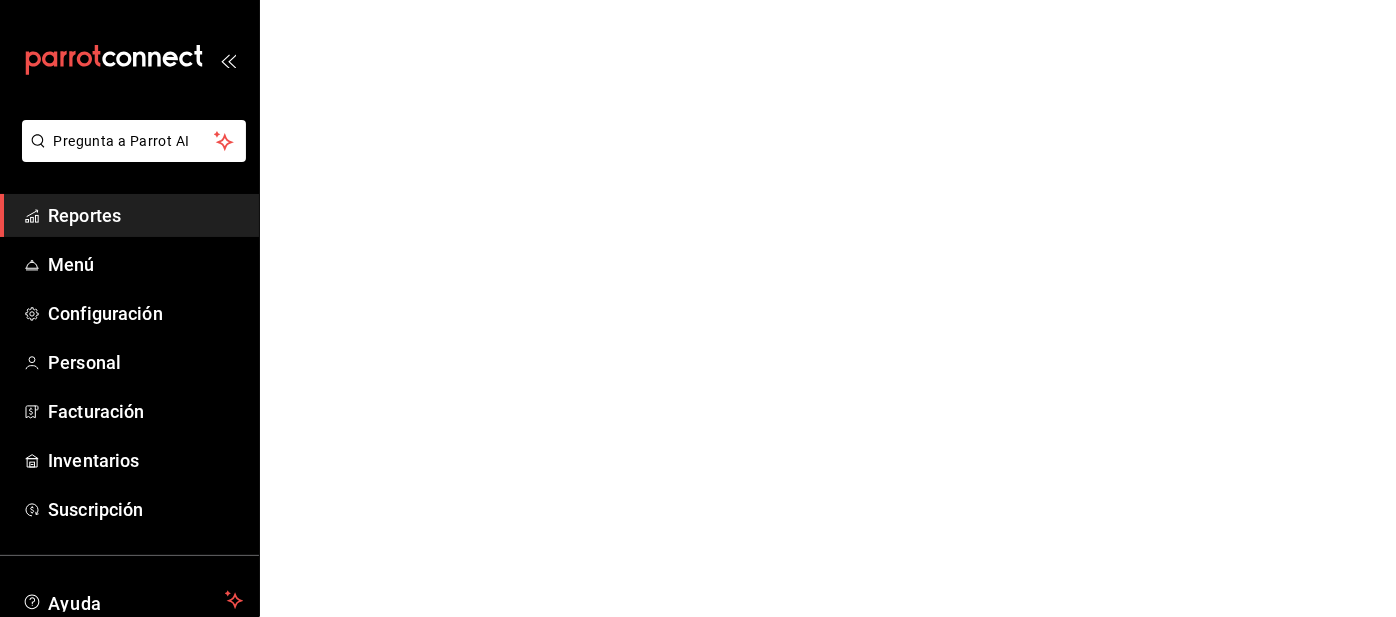 click on "Pregunta a Parrot AI Reportes   Menú   Configuración   Personal   Facturación   Inventarios   Suscripción   Ayuda Recomienda Parrot   [PERSON_NAME]   Sugerir nueva función   Pregunta a Parrot AI Reportes   Menú   Configuración   Personal   Facturación   Inventarios   Suscripción   Ayuda Recomienda Parrot   [PERSON_NAME] nueva función   Visitar centro de ayuda [PHONE_NUMBER] [EMAIL_ADDRESS][DOMAIN_NAME] Visitar centro de ayuda [PHONE_NUMBER] [EMAIL_ADDRESS][DOMAIN_NAME]" at bounding box center (698, 0) 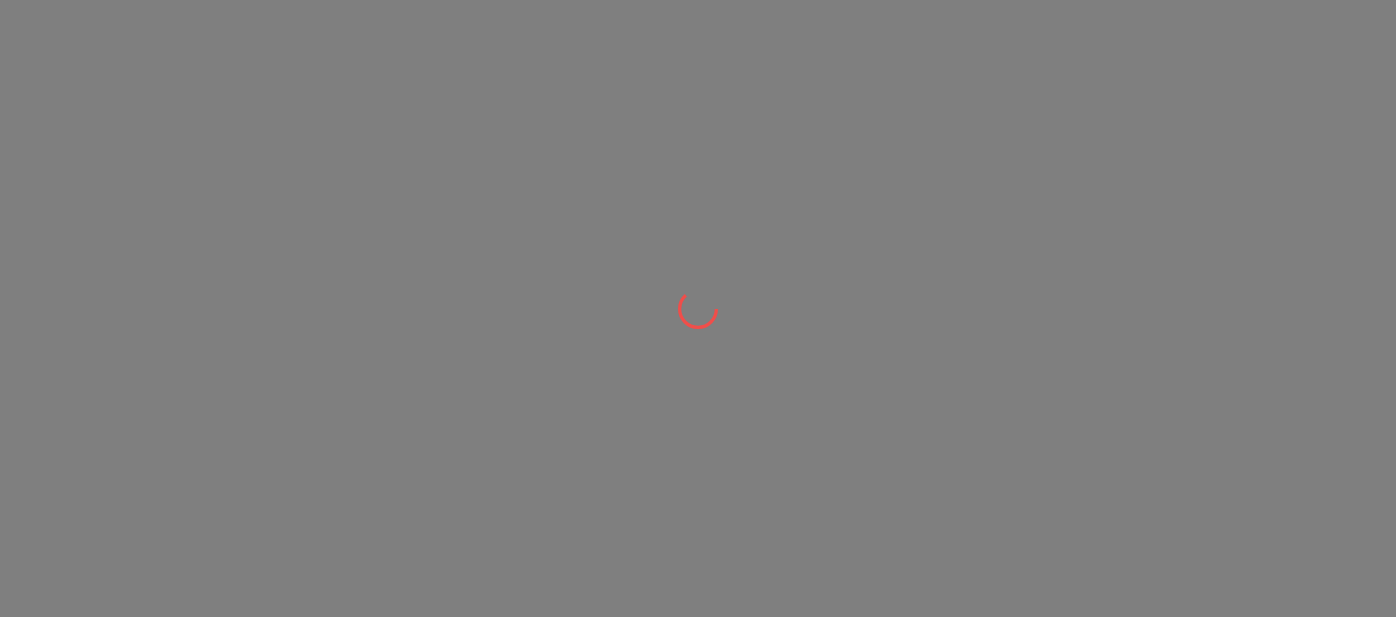 scroll, scrollTop: 0, scrollLeft: 0, axis: both 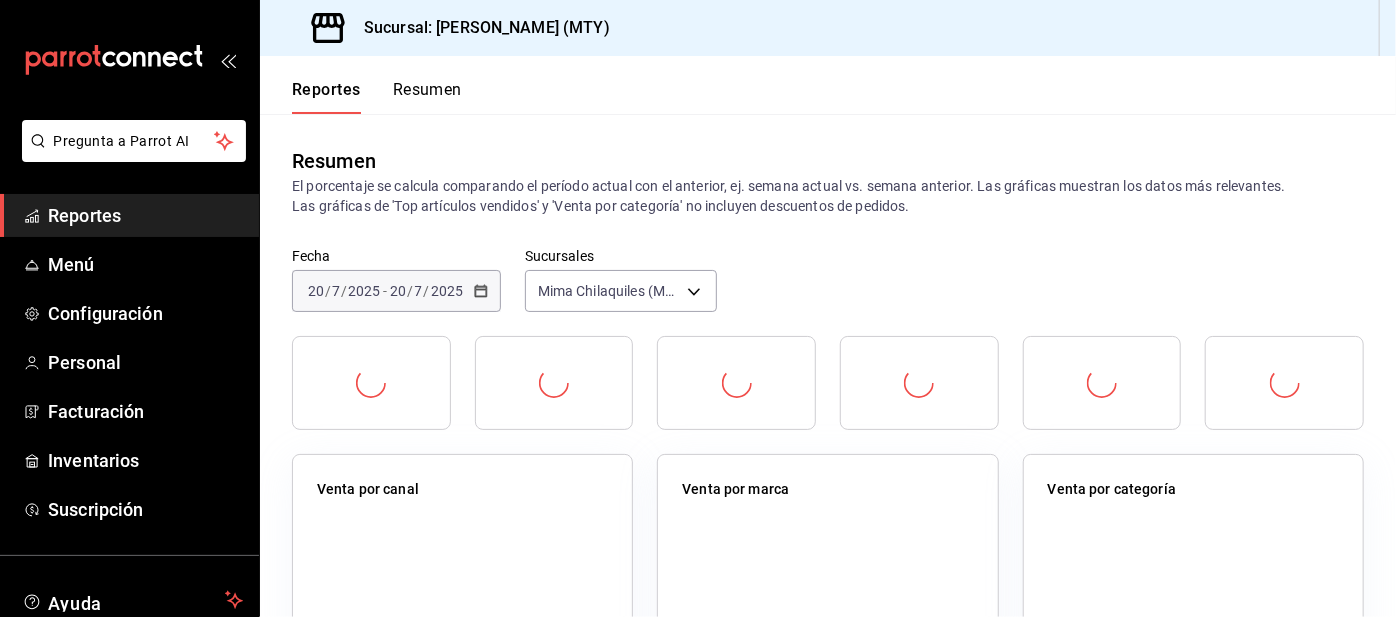 click on "Resumen" at bounding box center [427, 97] 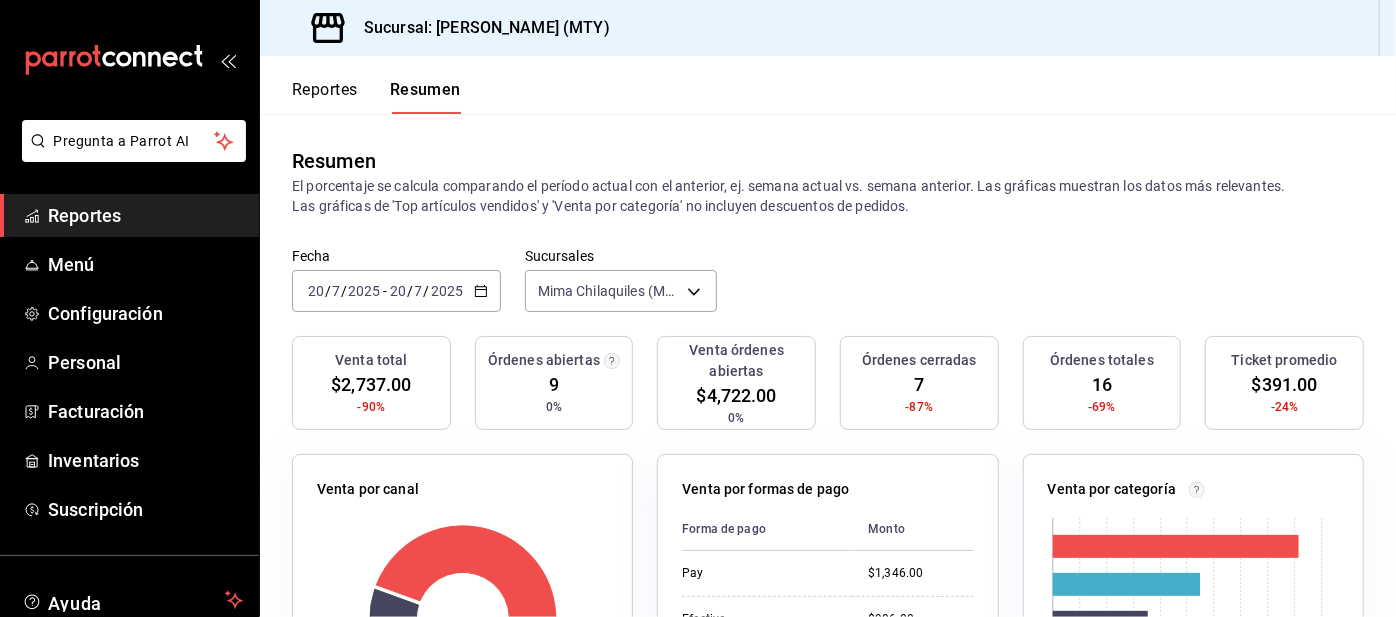 click on "Reportes" at bounding box center (325, 97) 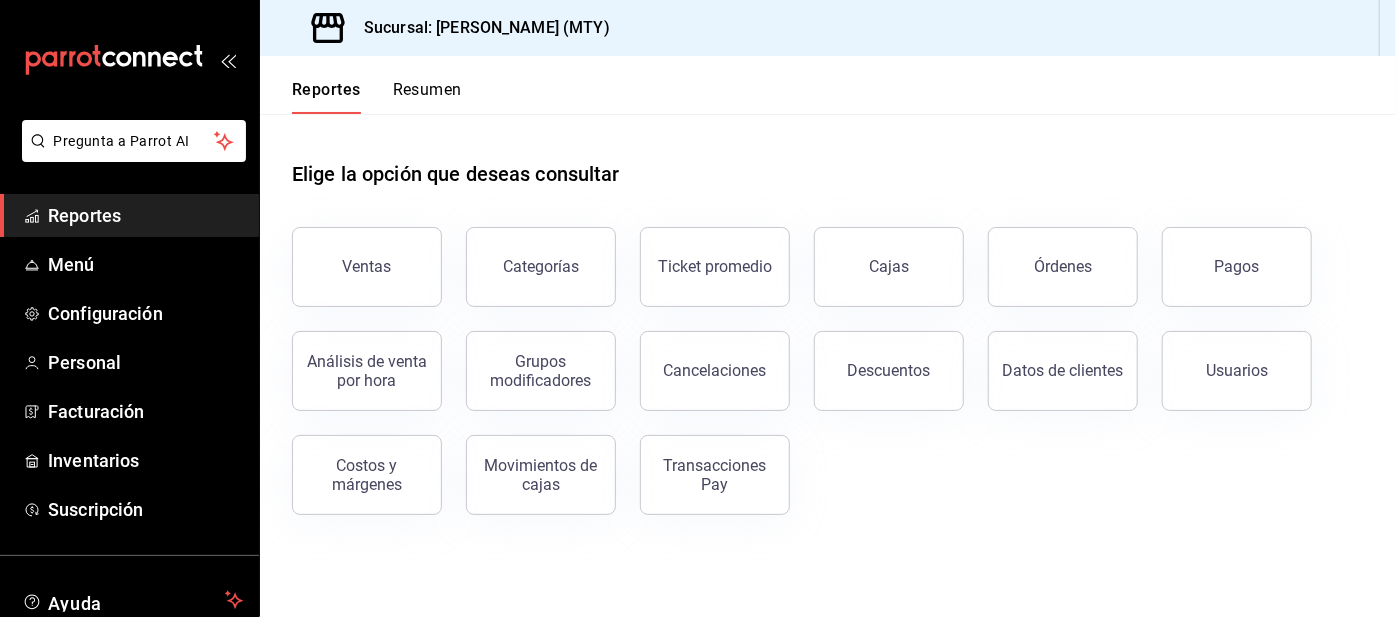 click on "Resumen" at bounding box center [427, 97] 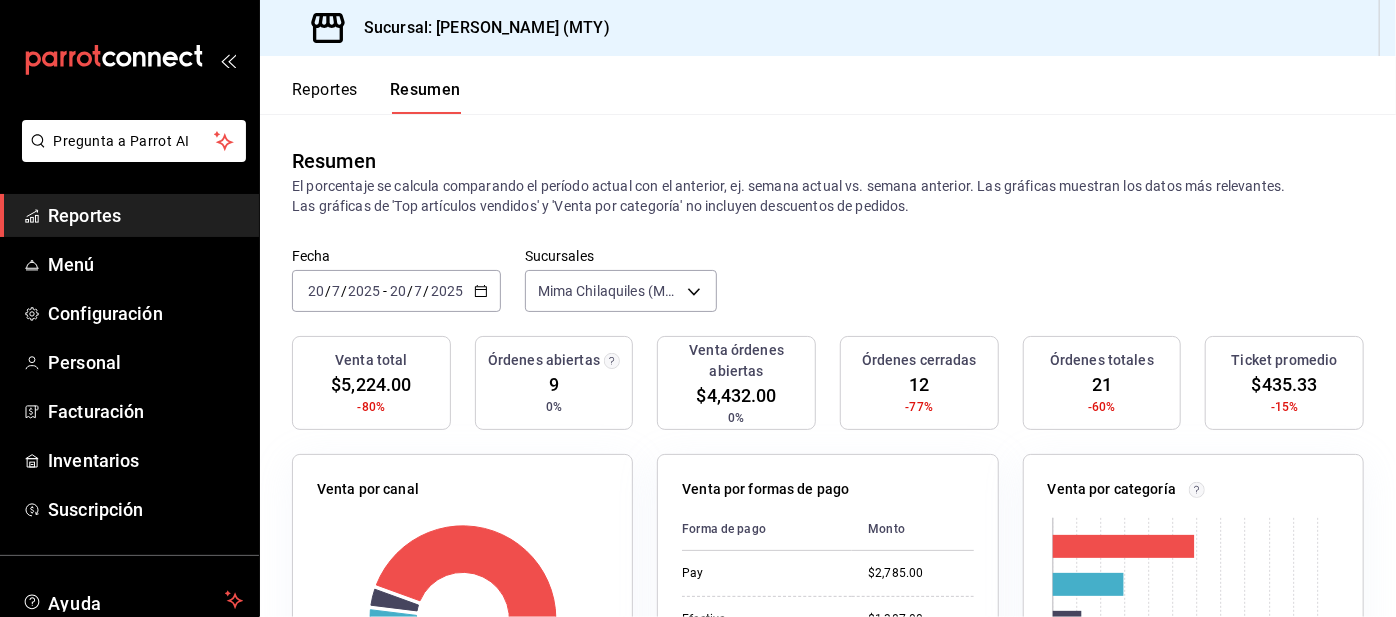 click on "Reportes" at bounding box center [325, 97] 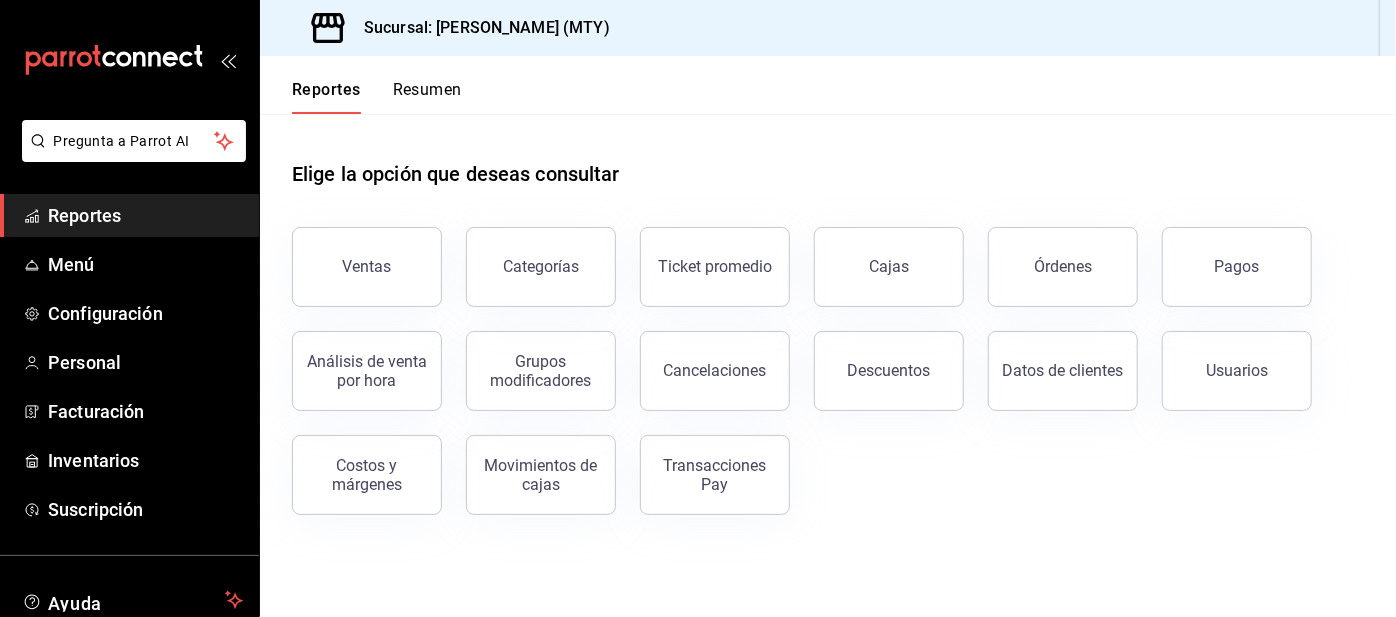 click on "Resumen" at bounding box center (427, 97) 